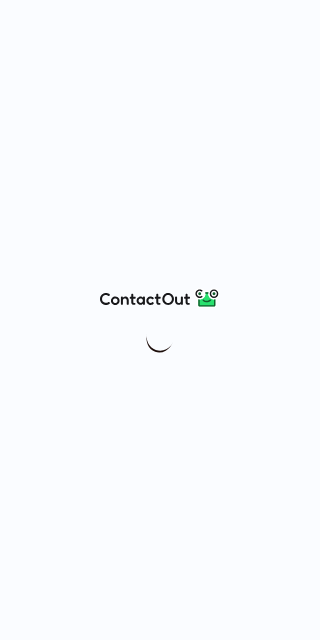 scroll, scrollTop: 0, scrollLeft: 0, axis: both 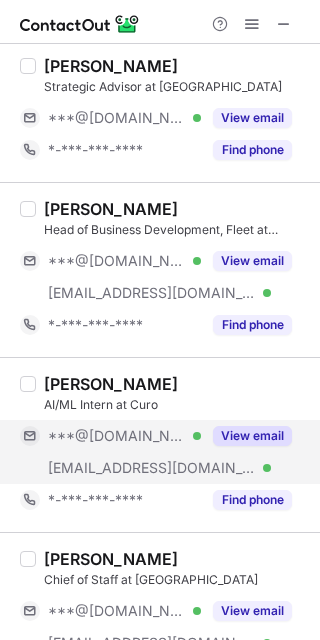 click on "View email" at bounding box center (246, 436) 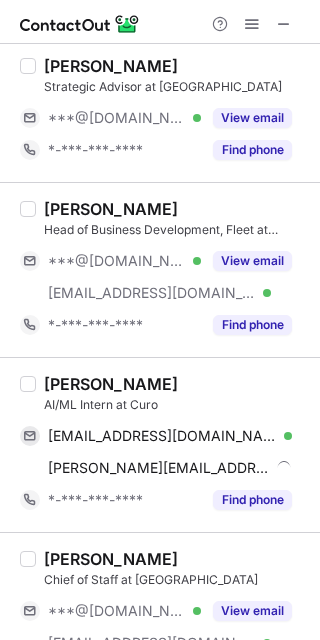 click on "[PERSON_NAME]" at bounding box center [111, 384] 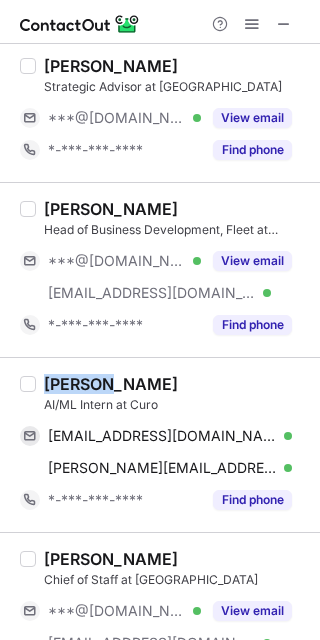 click on "[PERSON_NAME]" at bounding box center (111, 384) 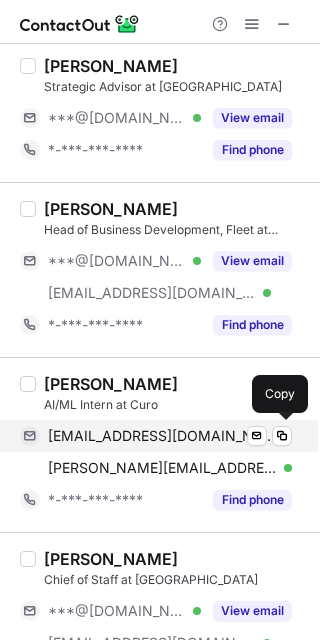 drag, startPoint x: 121, startPoint y: 434, endPoint x: 135, endPoint y: 425, distance: 16.643316 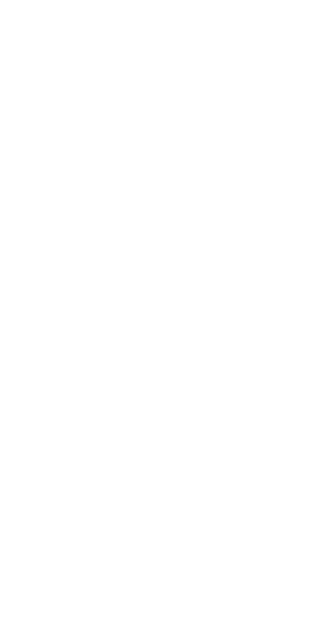 scroll, scrollTop: 0, scrollLeft: 0, axis: both 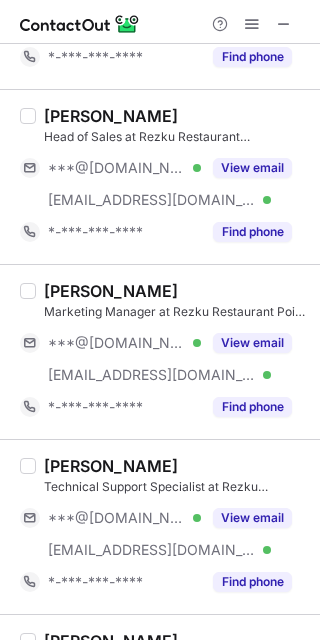 click on "[PERSON_NAME] Marketing Manager at Rezku Restaurant Point of Sale ***@[DOMAIN_NAME] Verified [EMAIL_ADDRESS][DOMAIN_NAME] Verified View email *-***-***-**** Find phone" at bounding box center (172, 352) 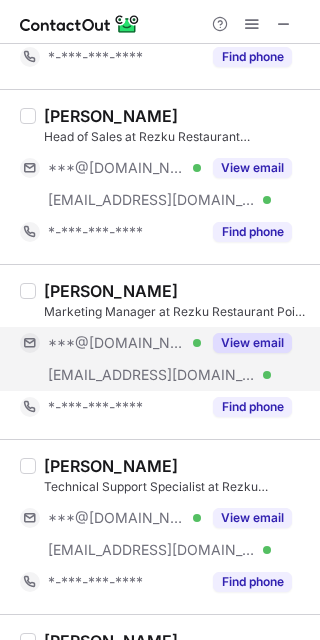 click on "View email" at bounding box center (252, 343) 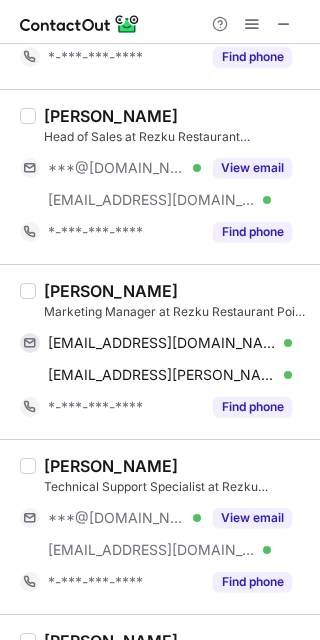 click on "Baylee O'Brien Marketing Manager at Rezku Restaurant Point of Sale bayleeobrien@gmail.com Verified Send email Copy baylee.obrien@rezku.com Verified Send email Copy *-***-***-**** Find phone" at bounding box center (160, 351) 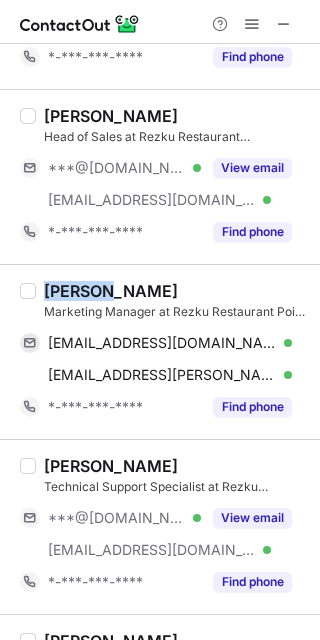 click on "Baylee O'Brien Marketing Manager at Rezku Restaurant Point of Sale bayleeobrien@gmail.com Verified Send email Copy baylee.obrien@rezku.com Verified Send email Copy *-***-***-**** Find phone" at bounding box center (160, 351) 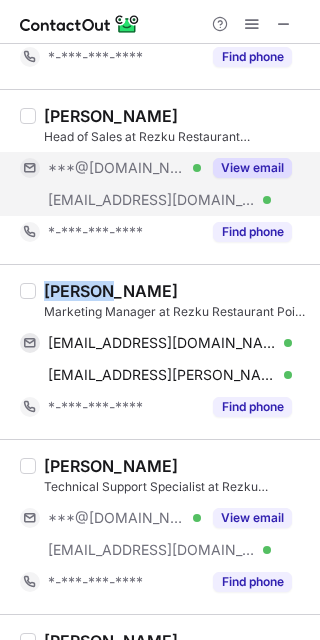 copy on "Baylee" 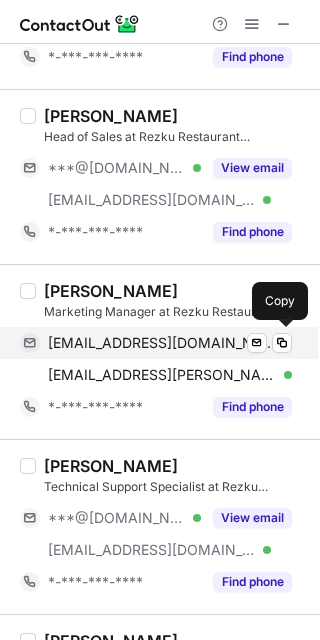 click on "bayleeobrien@gmail.com" at bounding box center (162, 343) 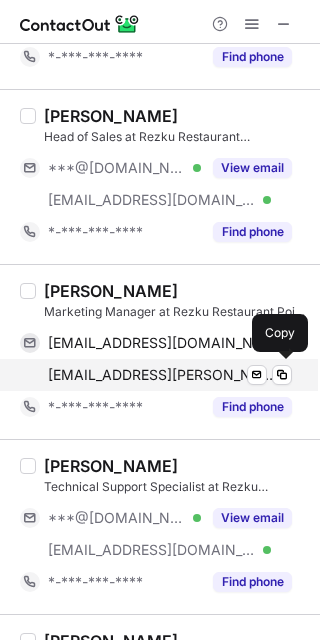click on "baylee.obrien@rezku.com" at bounding box center [162, 375] 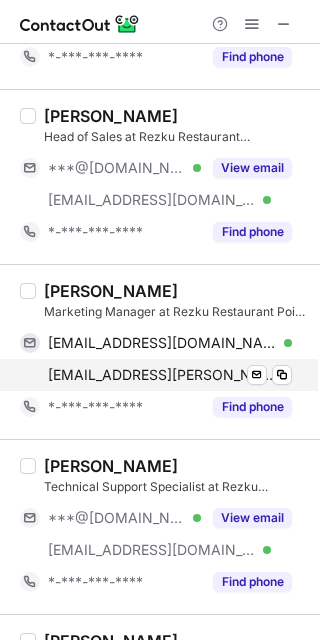 scroll, scrollTop: 266, scrollLeft: 0, axis: vertical 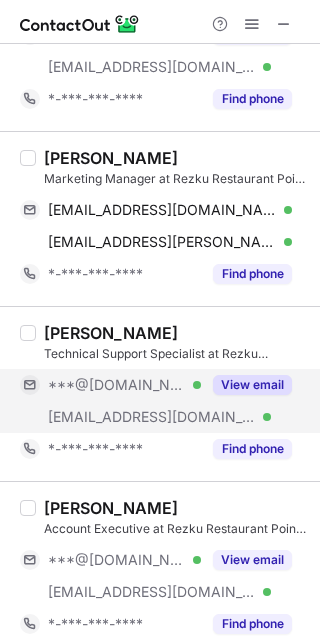 click on "View email" at bounding box center [252, 385] 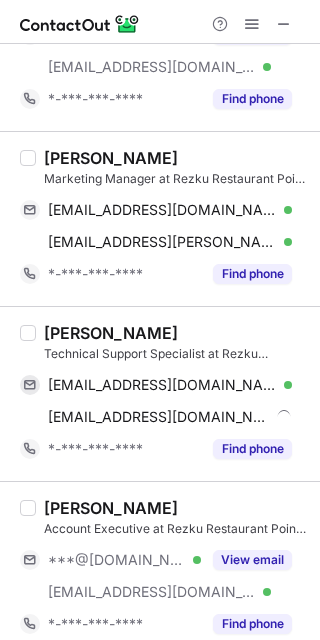 click on "Manvir Mann Technical Support Specialist at Rezku Restaurant Point of Sale mannsmanvir@gmail.com Verified Send email Copy mmann@rezku.com Send email Copy *-***-***-**** Find phone" at bounding box center [160, 393] 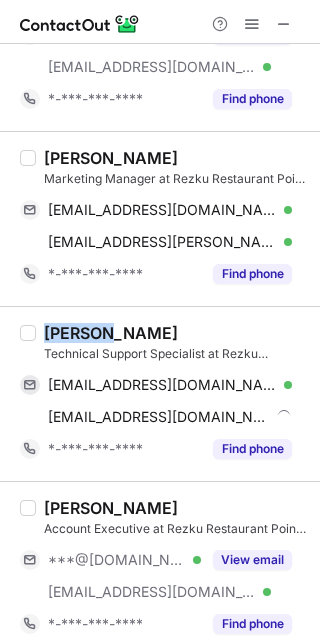 click on "Manvir Mann Technical Support Specialist at Rezku Restaurant Point of Sale mannsmanvir@gmail.com Verified Send email Copy mmann@rezku.com Send email Copy *-***-***-**** Find phone" at bounding box center (160, 393) 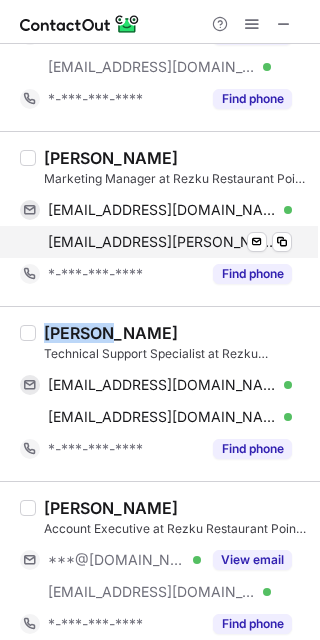 copy on "Manvir" 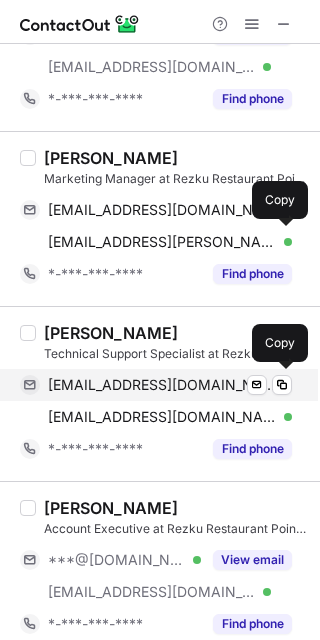 click on "mannsmanvir@gmail.com" at bounding box center [162, 385] 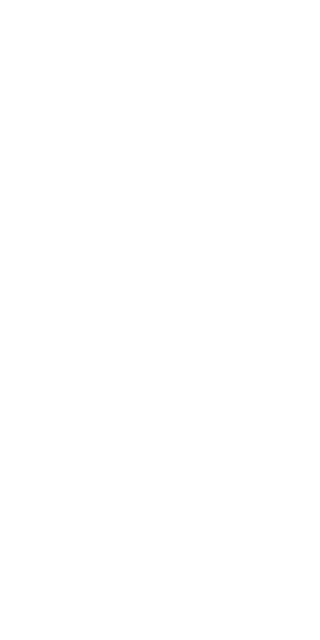 scroll, scrollTop: 0, scrollLeft: 0, axis: both 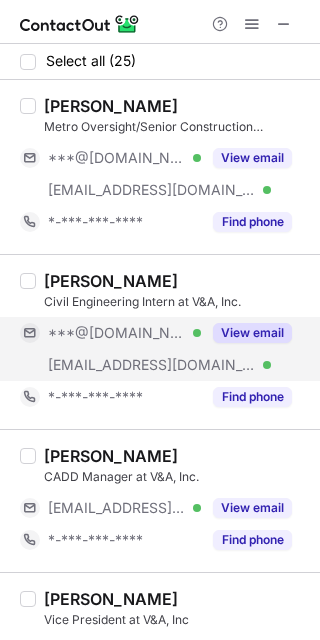 click on "View email" at bounding box center [252, 333] 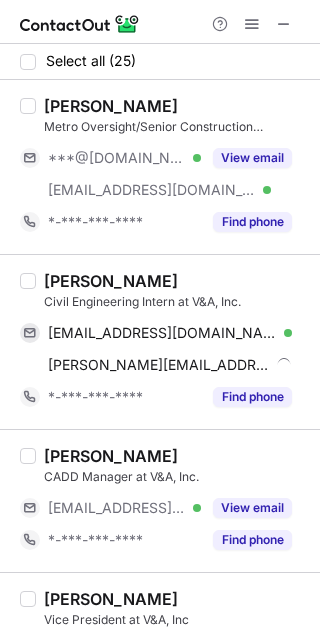 click on "[PERSON_NAME] Civil Engineering Intern at V&A, Inc. [EMAIL_ADDRESS][DOMAIN_NAME] Verified Send email Copy [PERSON_NAME][EMAIL_ADDRESS][PERSON_NAME][DOMAIN_NAME] Send email Copy *-***-***-**** Find phone" at bounding box center (160, 341) 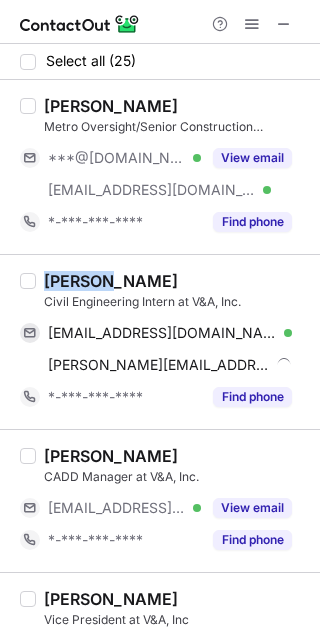 click on "Javier Maldonado Civil Engineering Intern at V&A, Inc. 15maldonadoj@gmail.com Verified Send email Copy javier.maldonado@va-incorp.com Send email Copy *-***-***-**** Find phone" at bounding box center [160, 341] 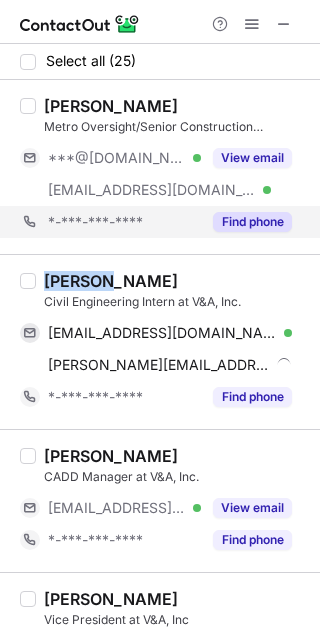 copy on "Javier" 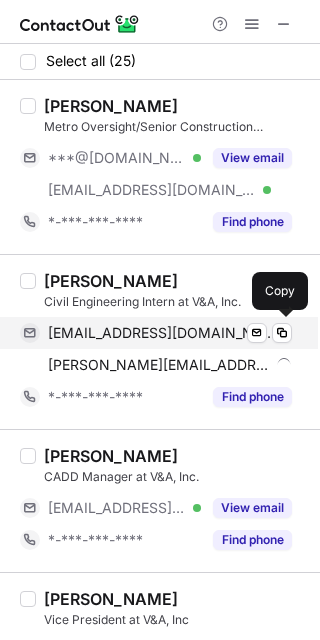 drag, startPoint x: 169, startPoint y: 321, endPoint x: 201, endPoint y: 317, distance: 32.24903 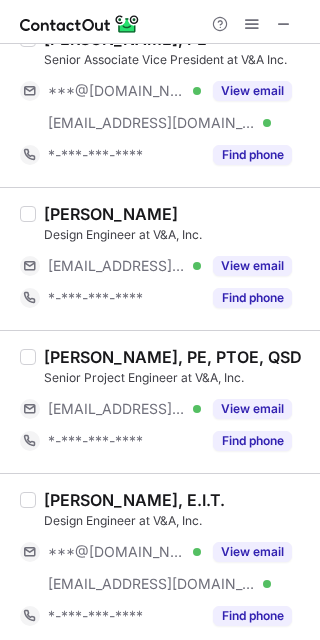 scroll, scrollTop: 3490, scrollLeft: 0, axis: vertical 